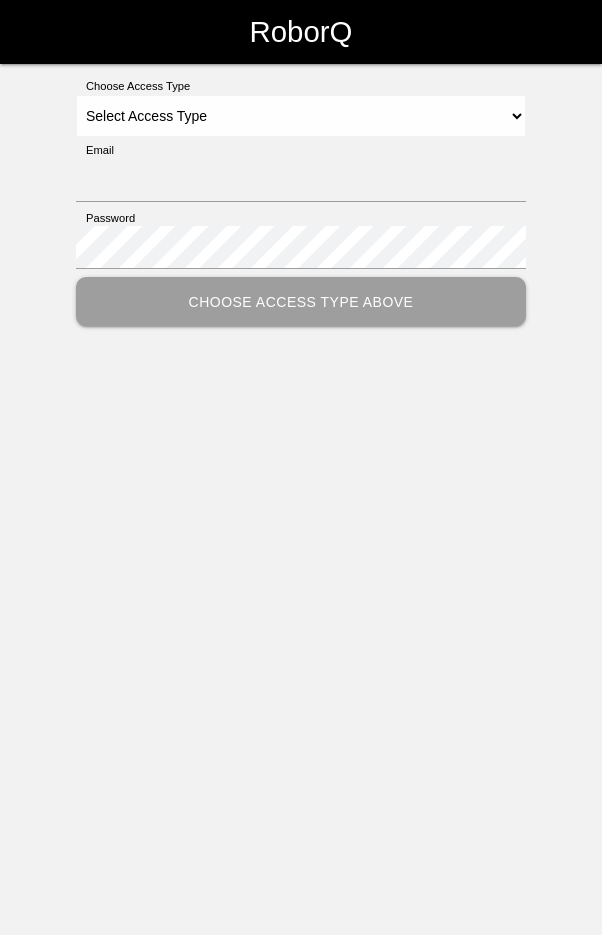 scroll, scrollTop: 0, scrollLeft: 0, axis: both 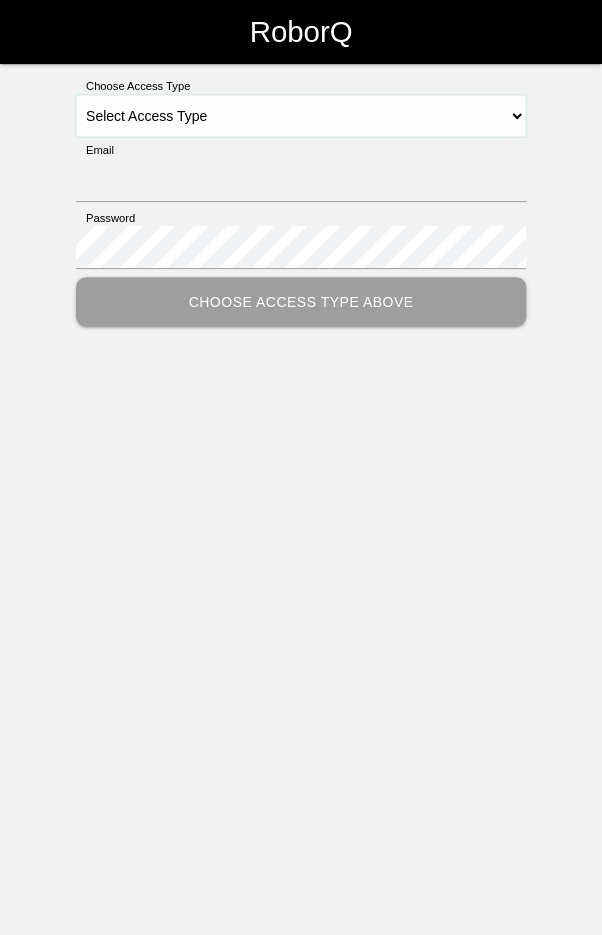 click on "Select Access Type Admin Customer Supervisor Worker" at bounding box center [301, 116] 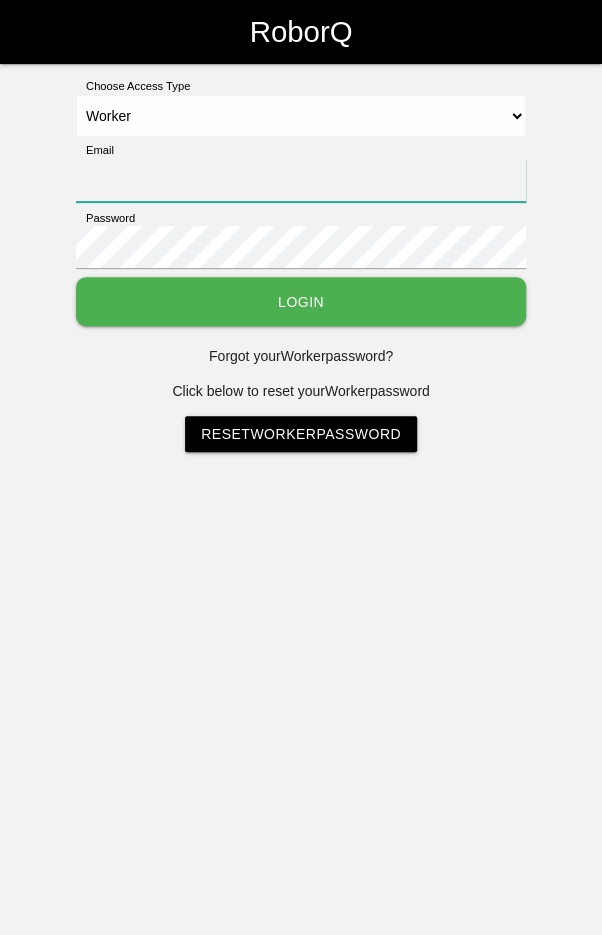 click on "Email" at bounding box center (301, 180) 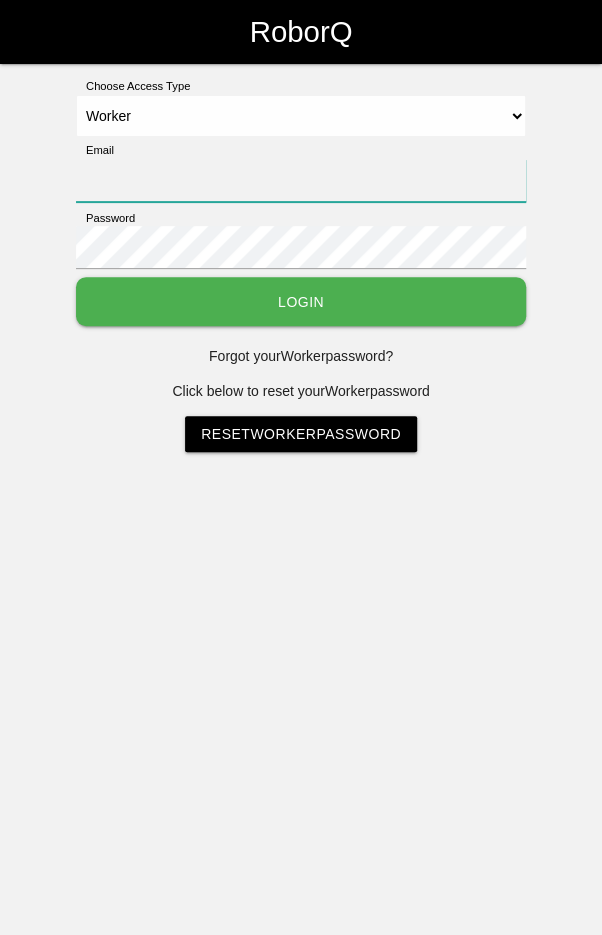 type on "[EMAIL]" 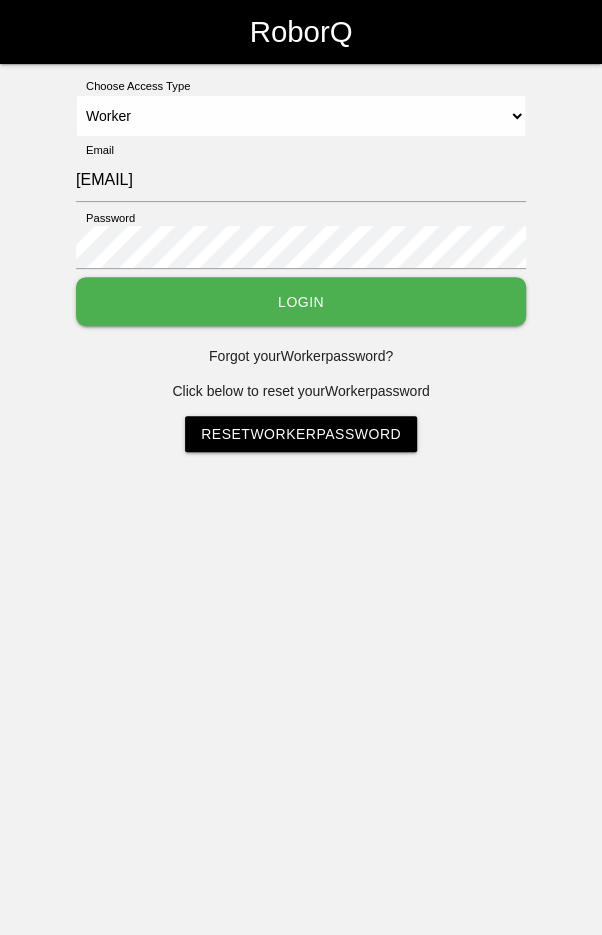 click on "Login" at bounding box center (301, 301) 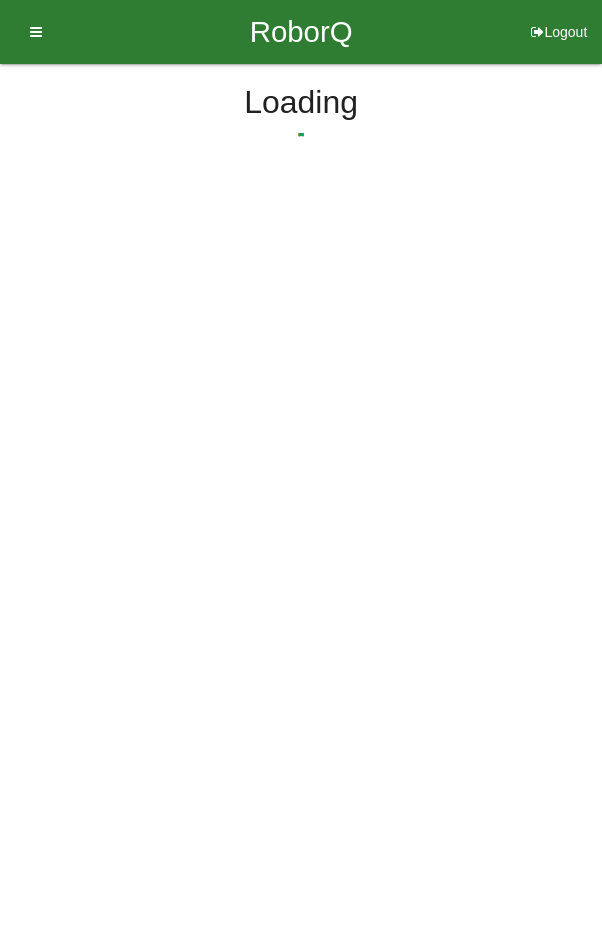 click on "RoborQ Logout Loading  Dashboard Profile  Add Companions  Work Instructions  Knowledge Base Loading" at bounding box center [301, 144] 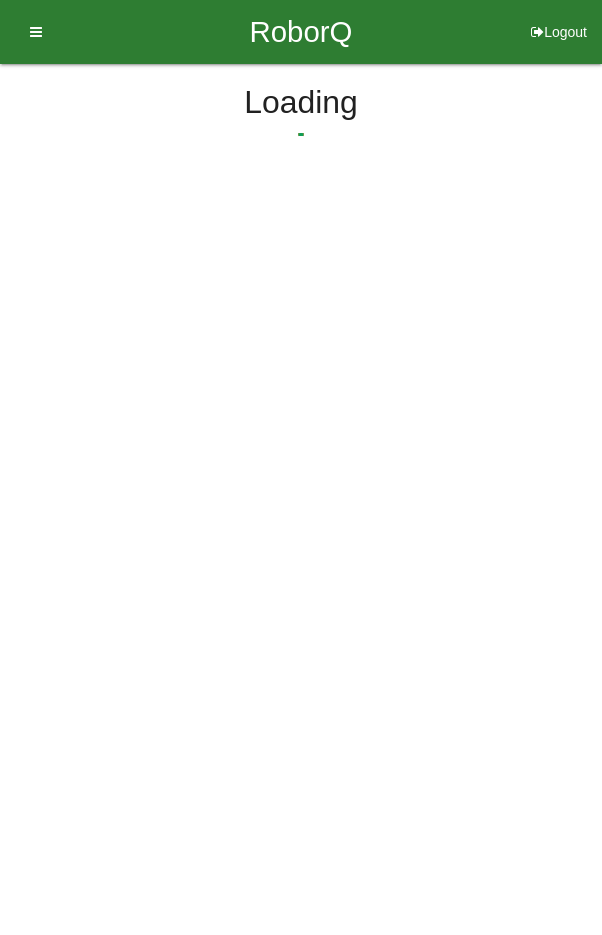 scroll, scrollTop: 0, scrollLeft: 0, axis: both 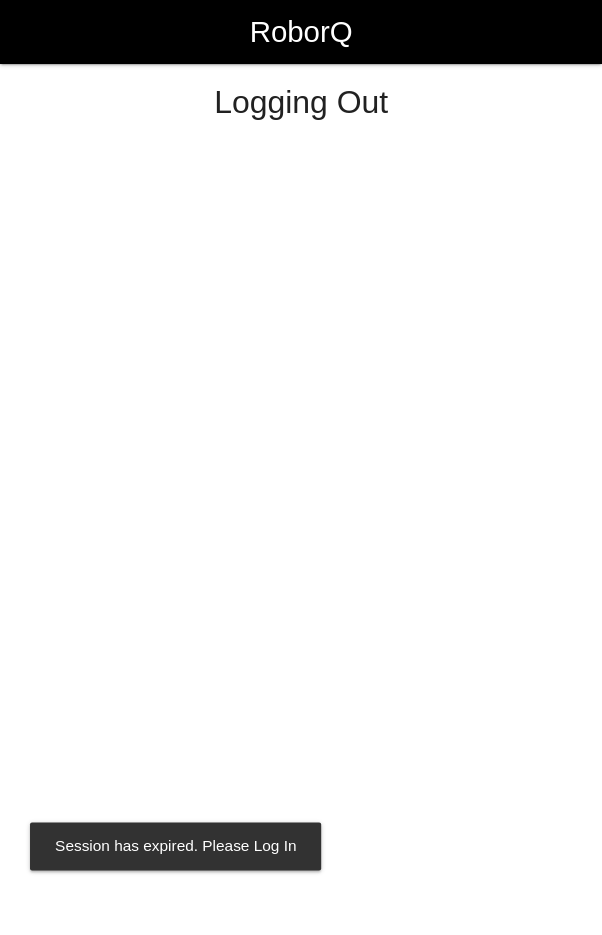 select on "Worker" 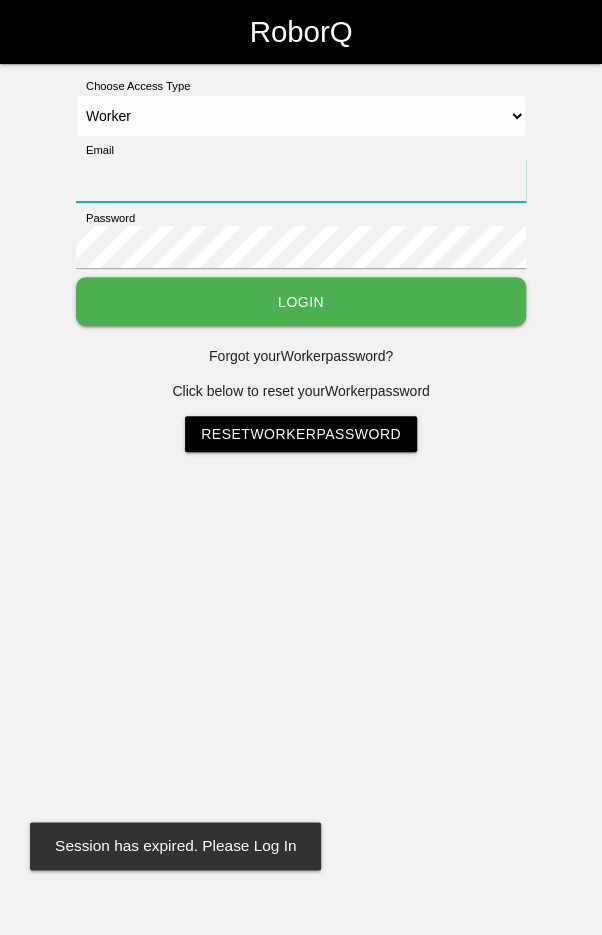 click on "Email" at bounding box center (301, 180) 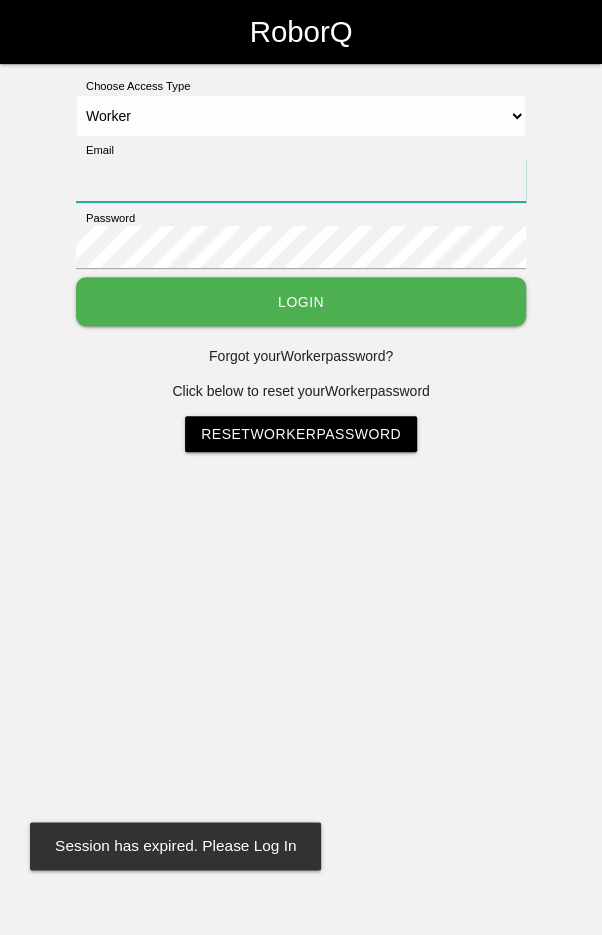 type on "[EMAIL]" 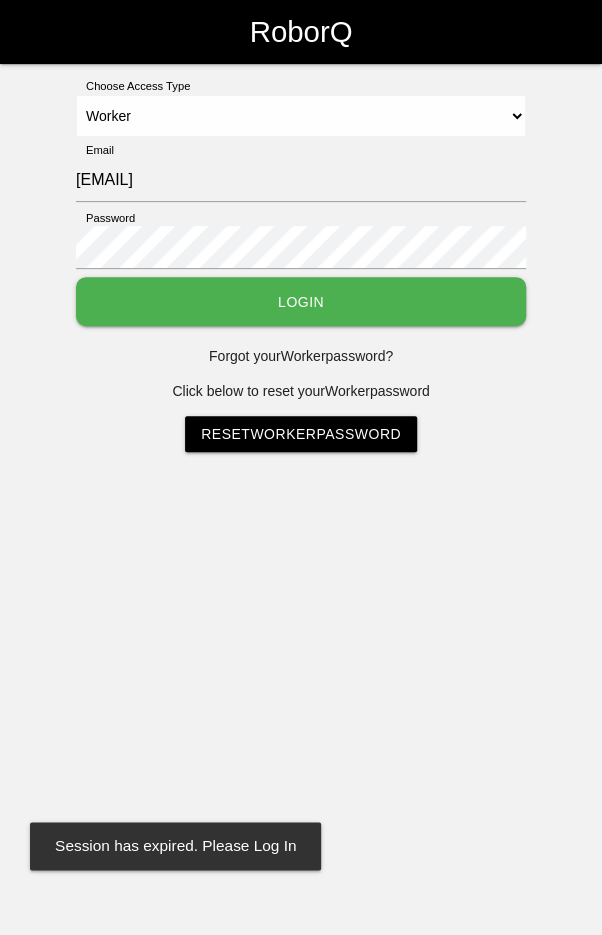 click on "Login" at bounding box center [301, 301] 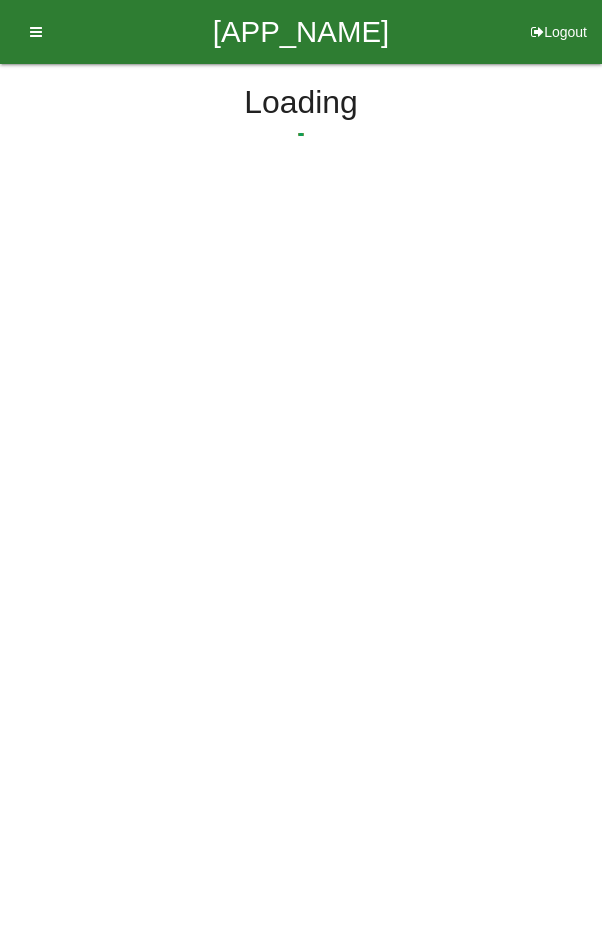 scroll, scrollTop: 0, scrollLeft: 0, axis: both 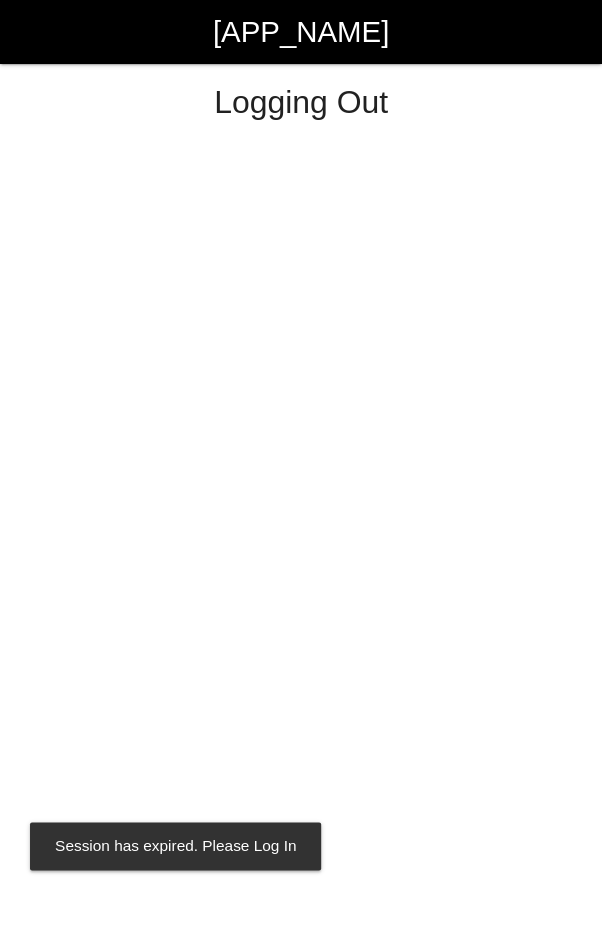 select on "[ROLE]" 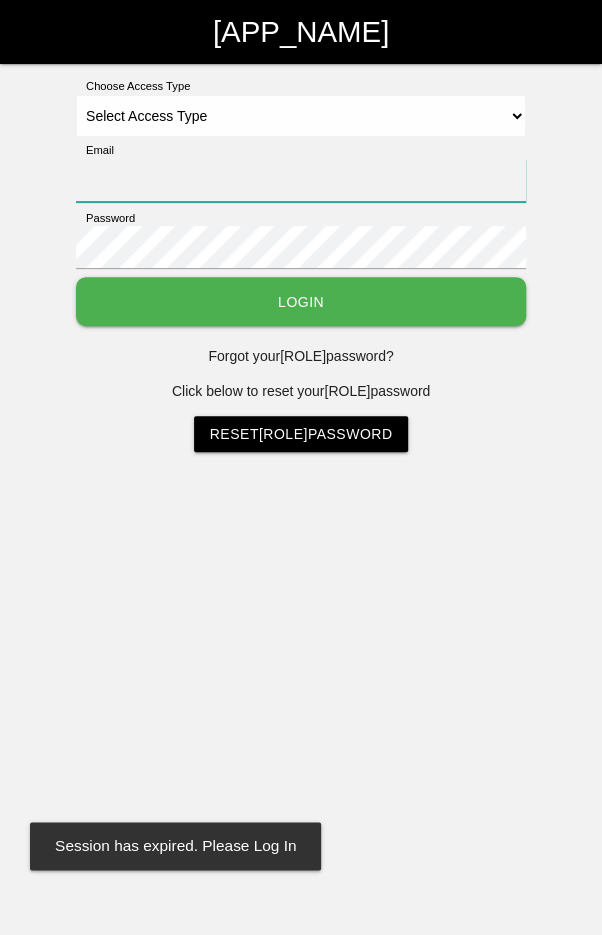 click on "Email" at bounding box center (301, 180) 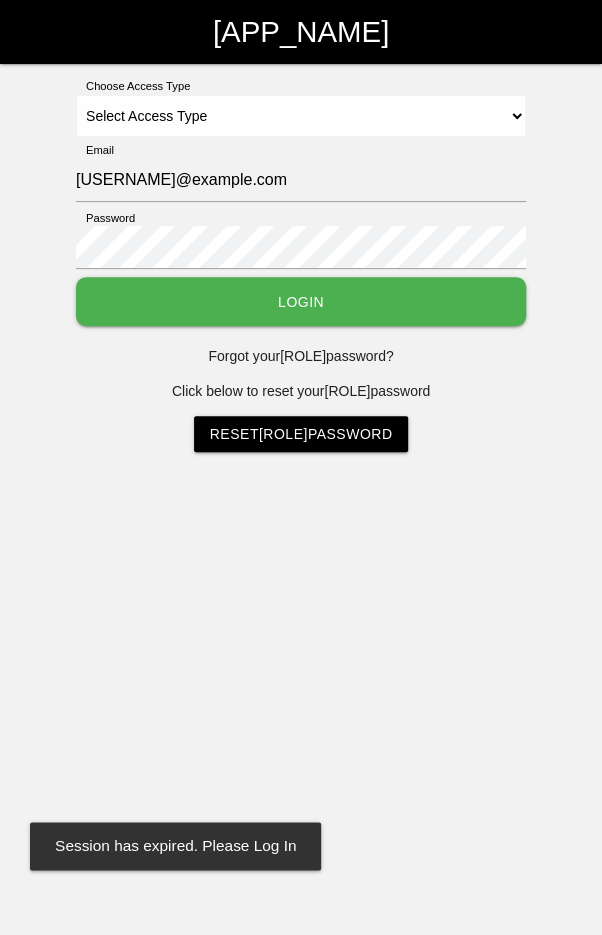 click on "Login" at bounding box center (301, 301) 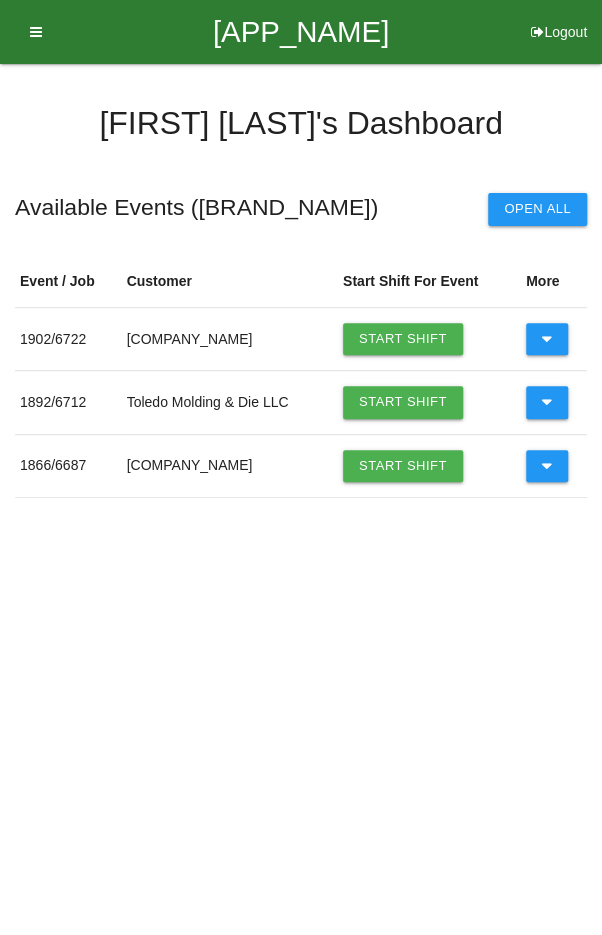 click at bounding box center (547, 339) 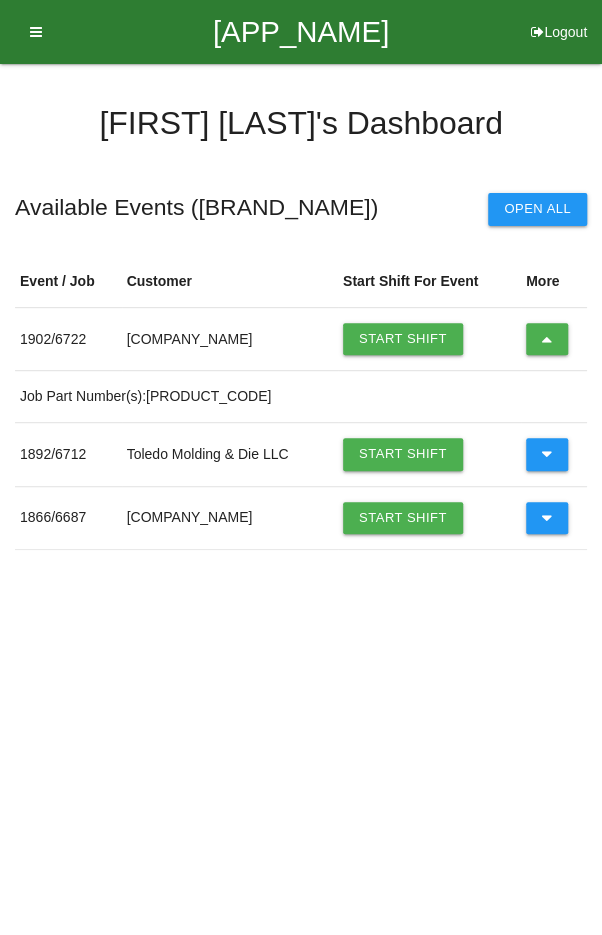 click on "Start Shift" at bounding box center [403, 339] 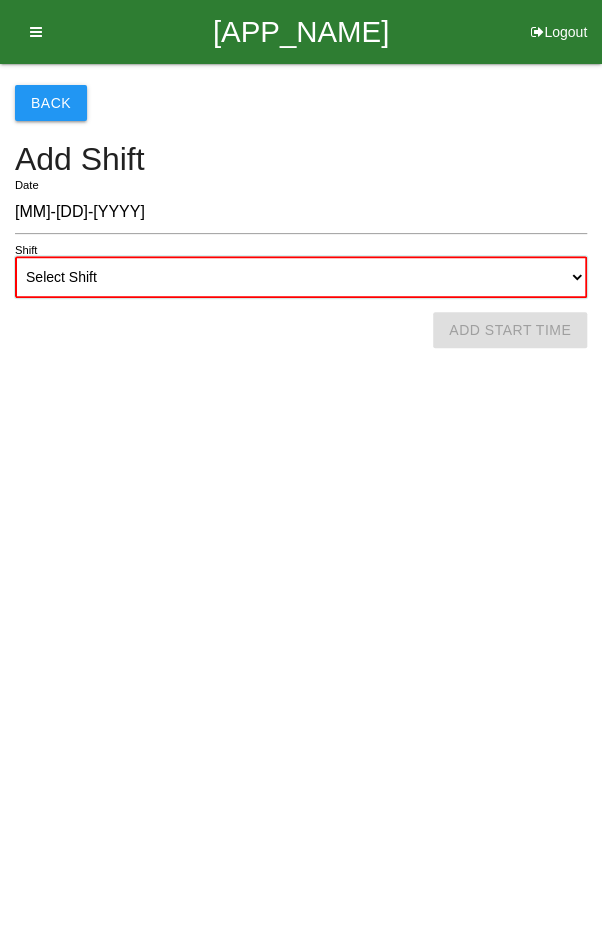 click on "Select Shift 1st Shift 2nd Shift 3rd Shift 4th Shift" at bounding box center [301, 277] 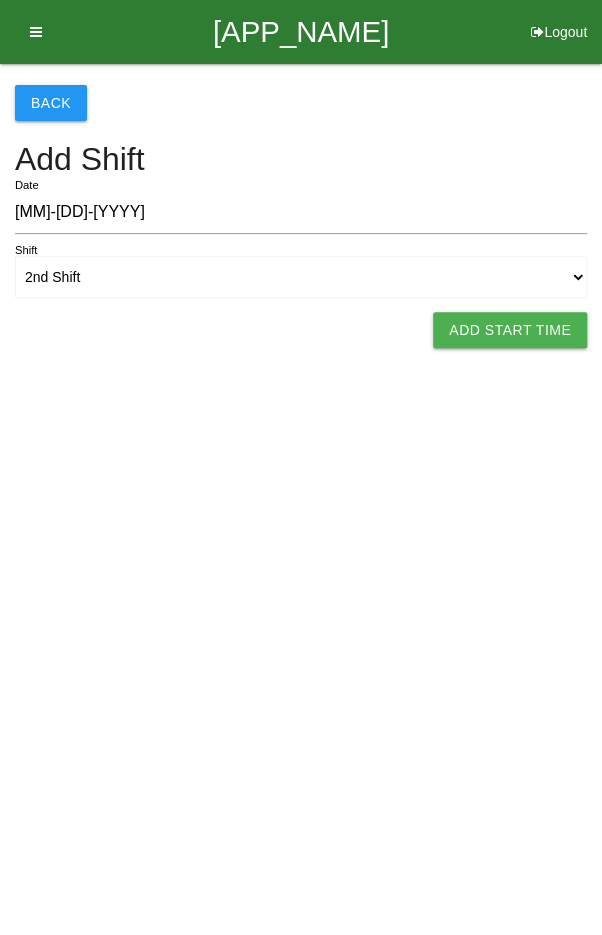 click on "Add Start Time" at bounding box center (510, 330) 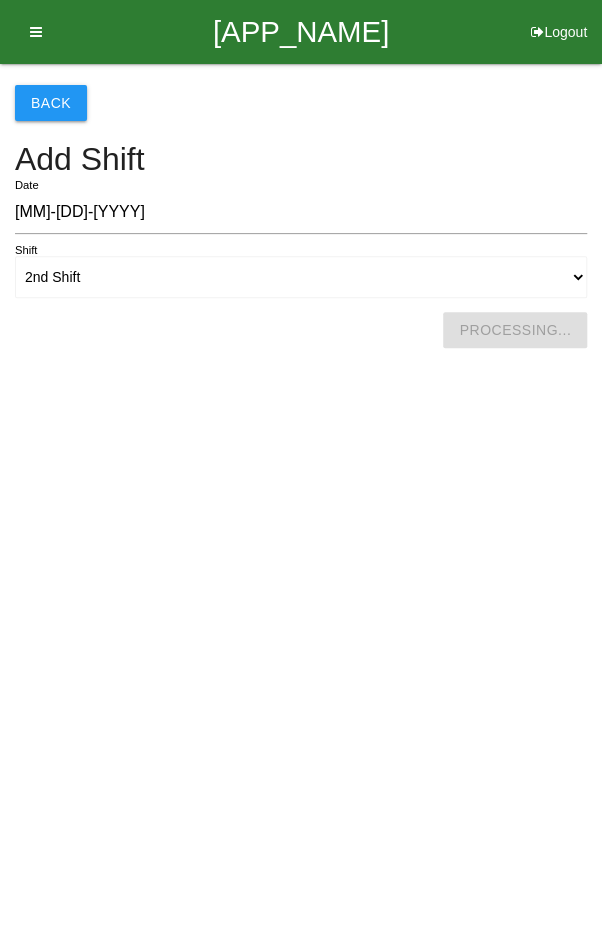 select on "2" 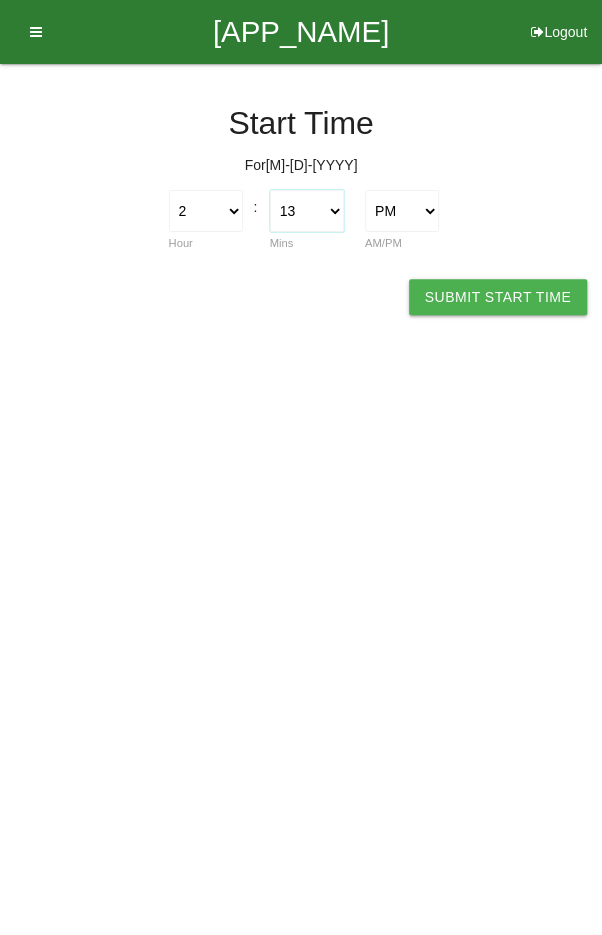 click on "00 01 02 03 04 05 06 07 08 09 10 11 12 13 14 15 16 17 18 19 20 21 22 23 24 25 26 27 28 29 30 31 32 33 34 35 36 37 38 39 40 41 42 43 44 45 46 47 48 49 50 51 52 53 54 55 56 57 58 59" at bounding box center (307, 211) 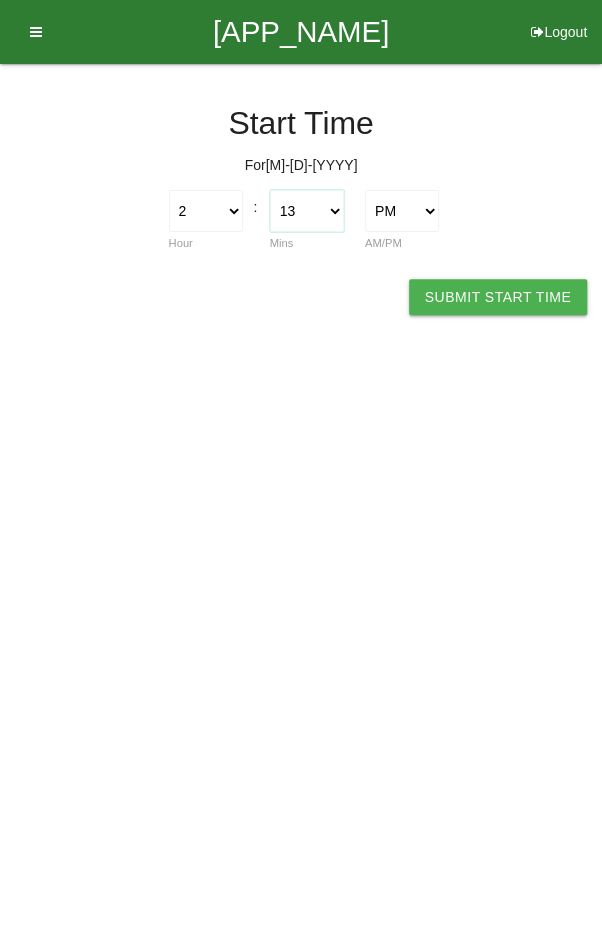 select on "0" 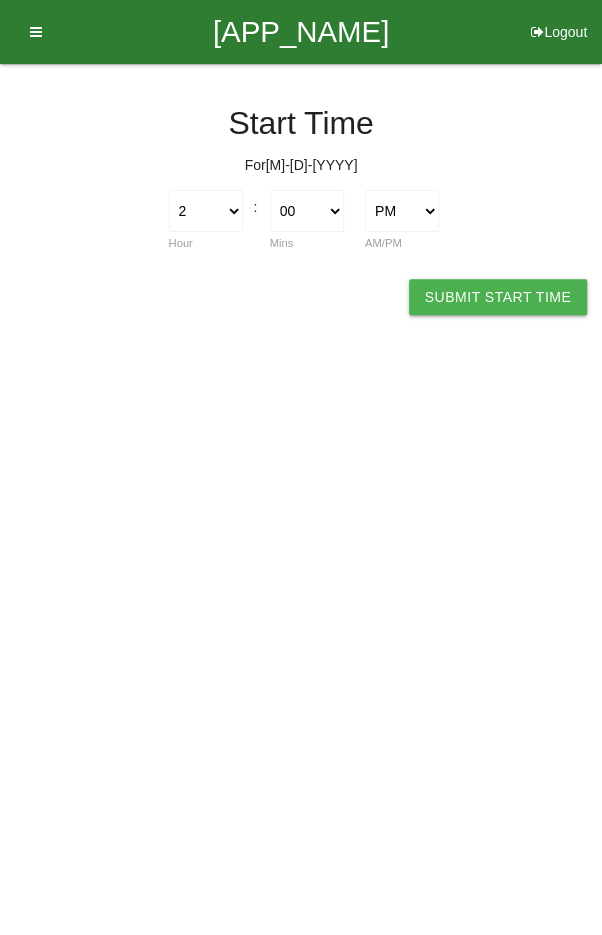 click on "Submit Start Time" at bounding box center (498, 297) 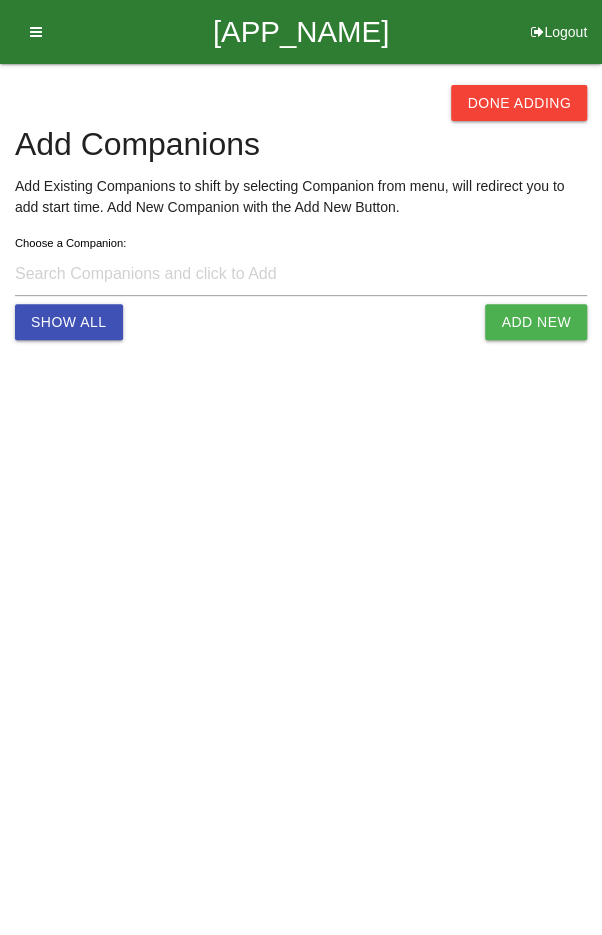 click on "Done Adding" at bounding box center [519, 103] 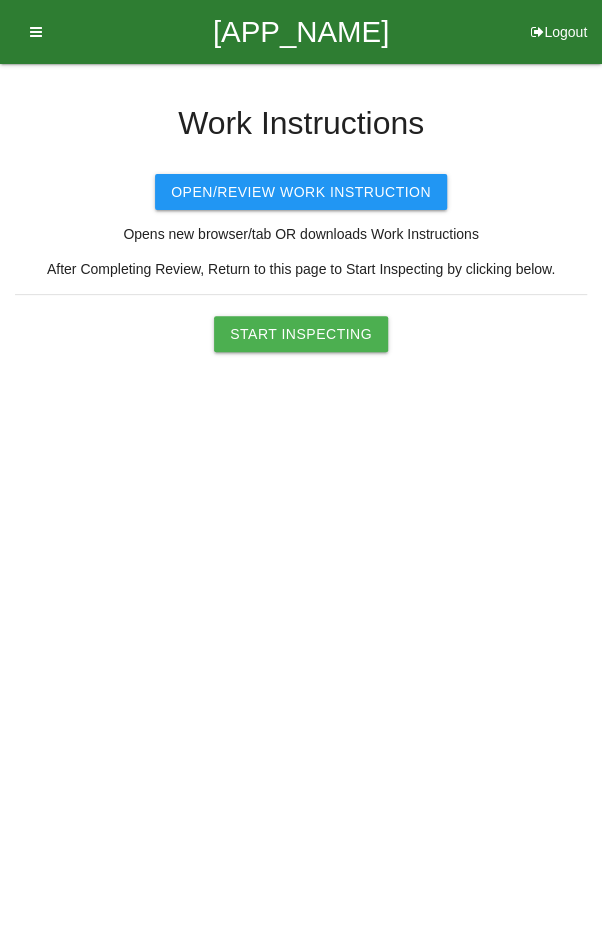 click on "Start Inspecting" at bounding box center (301, 334) 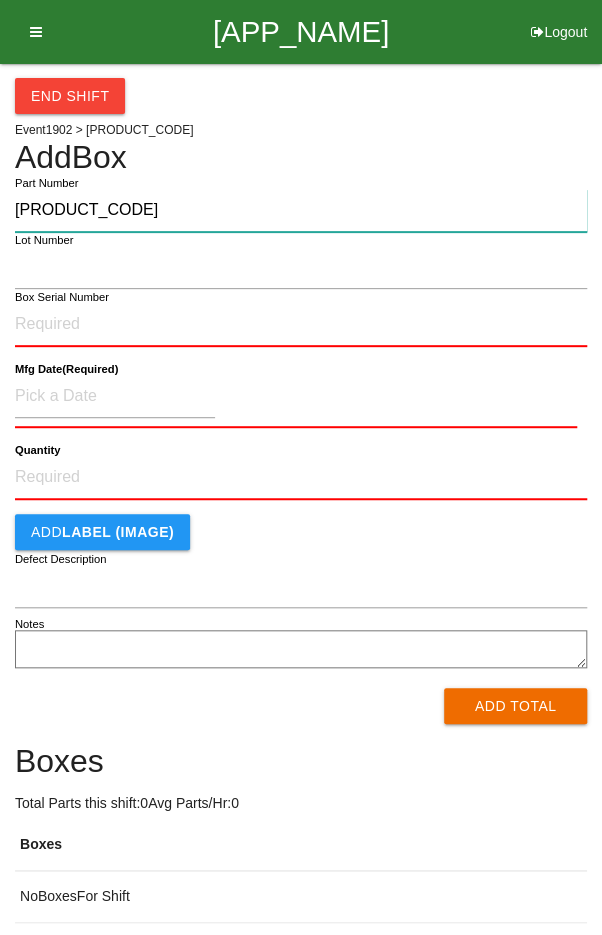 type on "P68425775AD" 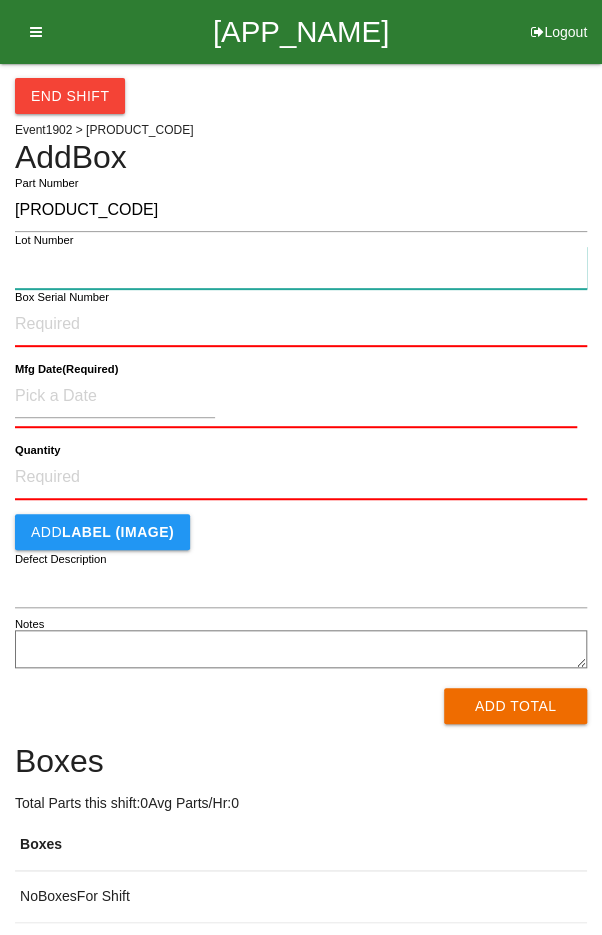 click on "Lot Number" at bounding box center (301, 267) 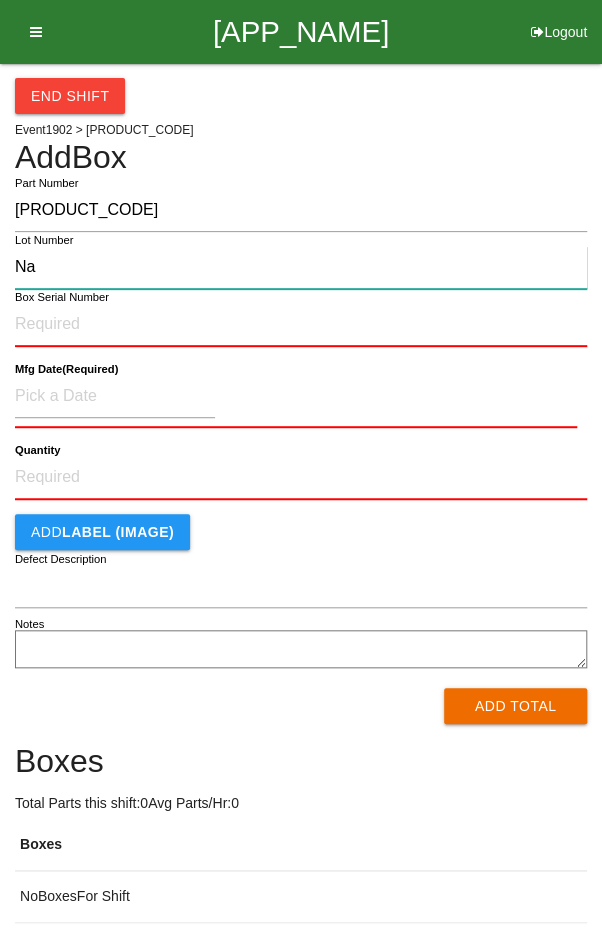 type on "Na" 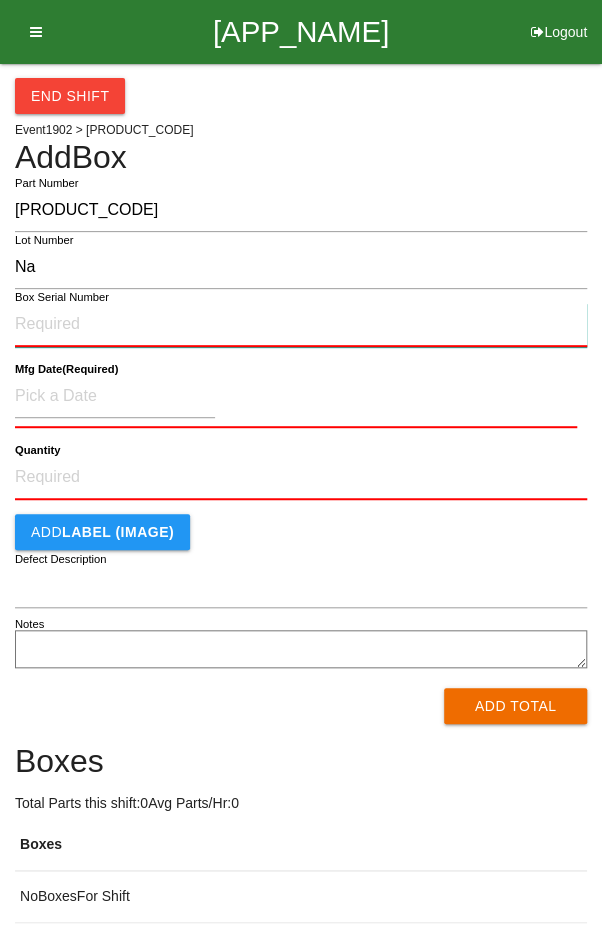 click on "Box Serial Number" at bounding box center (301, 325) 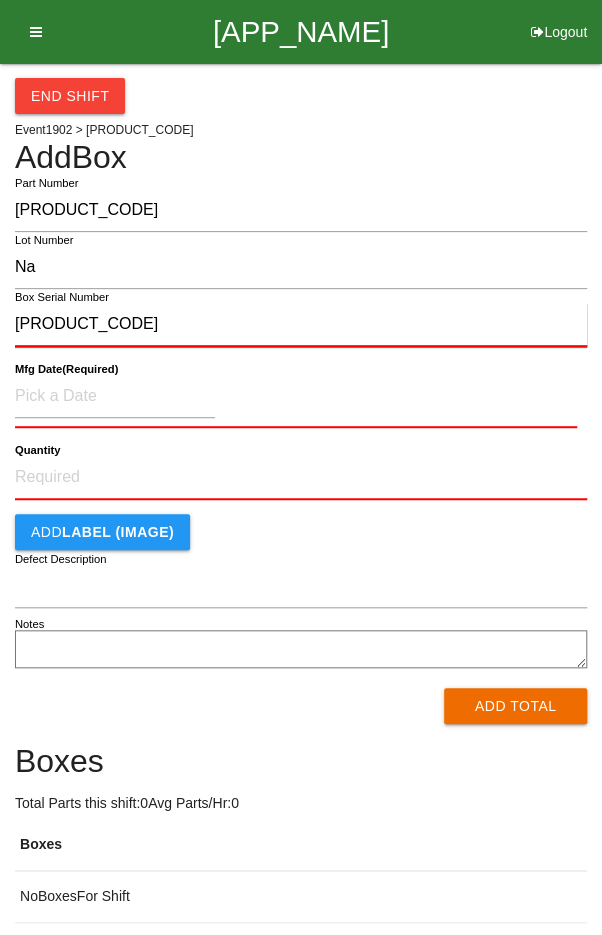 type on "S179481370" 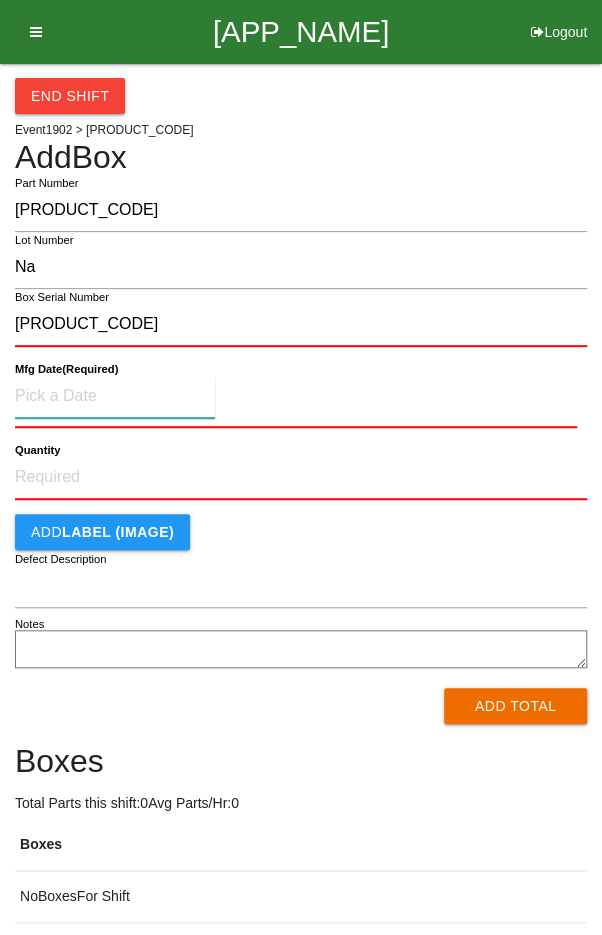 click at bounding box center [115, 396] 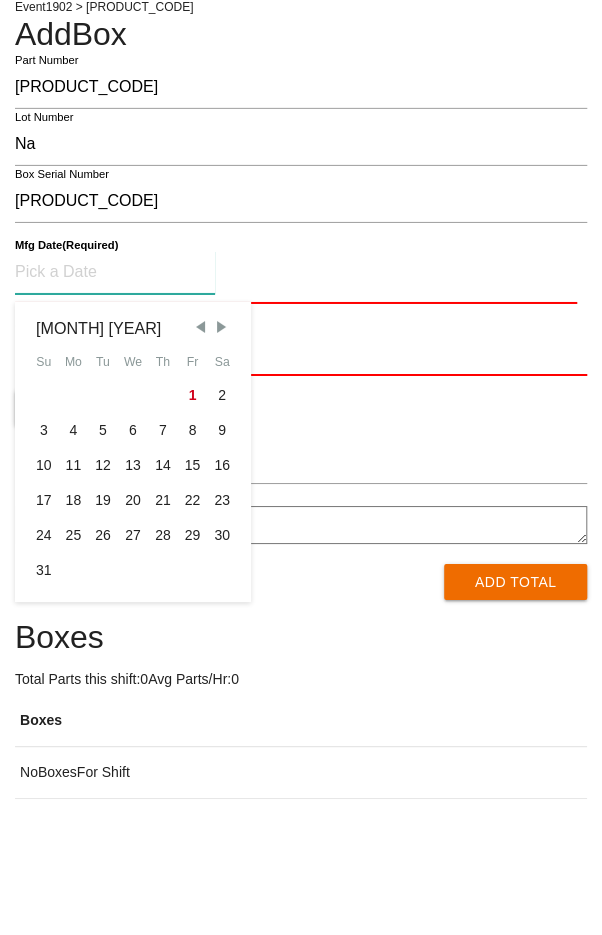 click on "31" at bounding box center (44, 693) 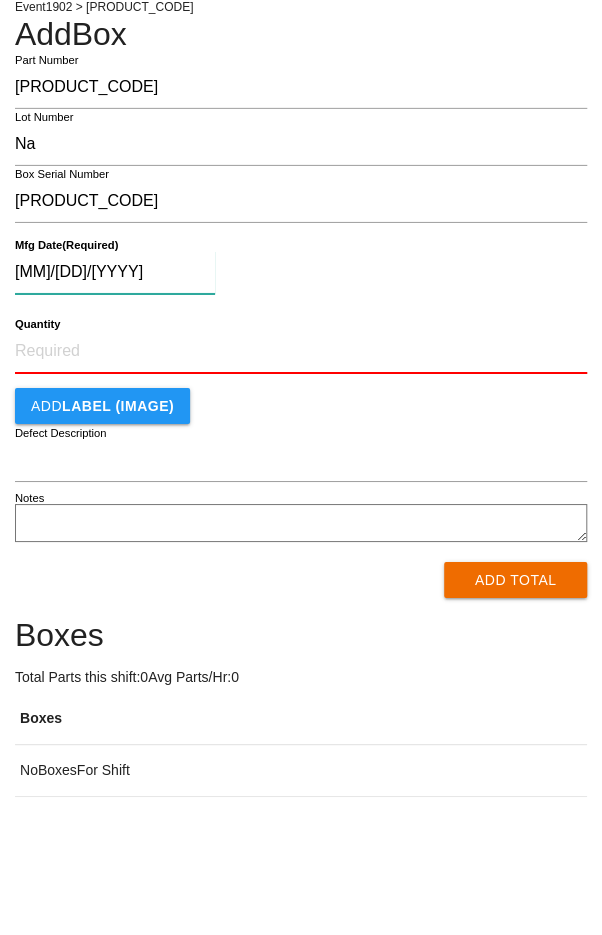 click on "08/31/2025" at bounding box center (115, 395) 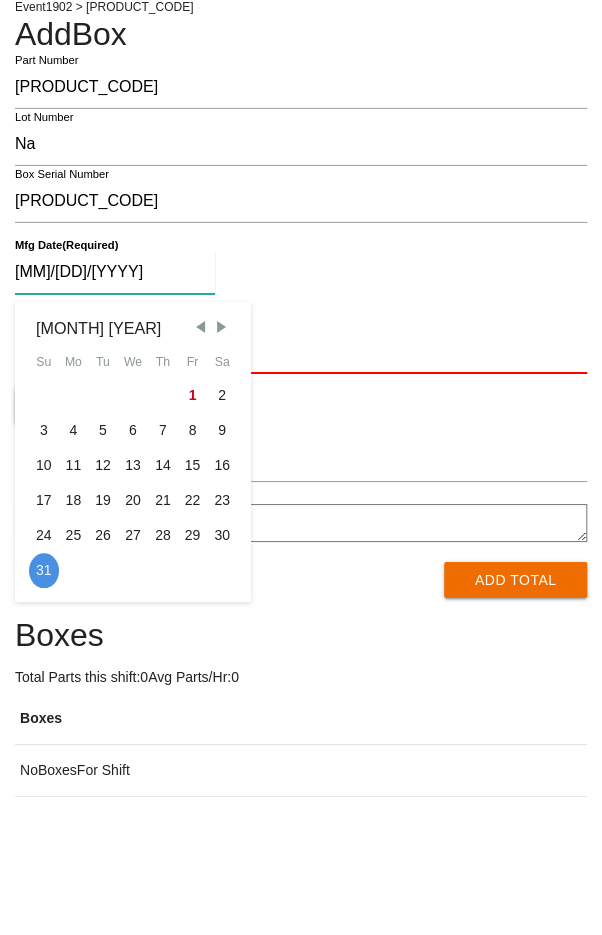 click at bounding box center [200, 450] 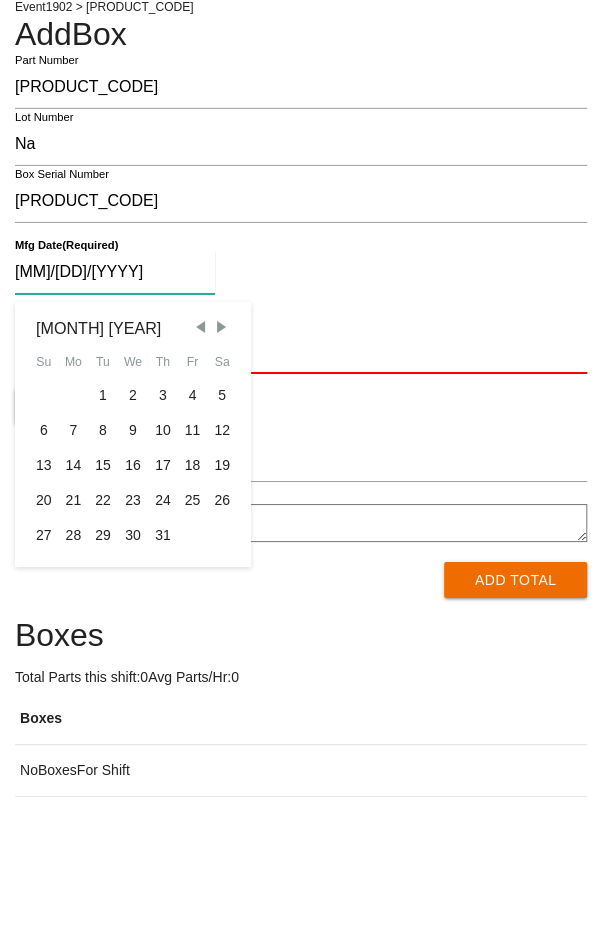 click on "31" at bounding box center (163, 658) 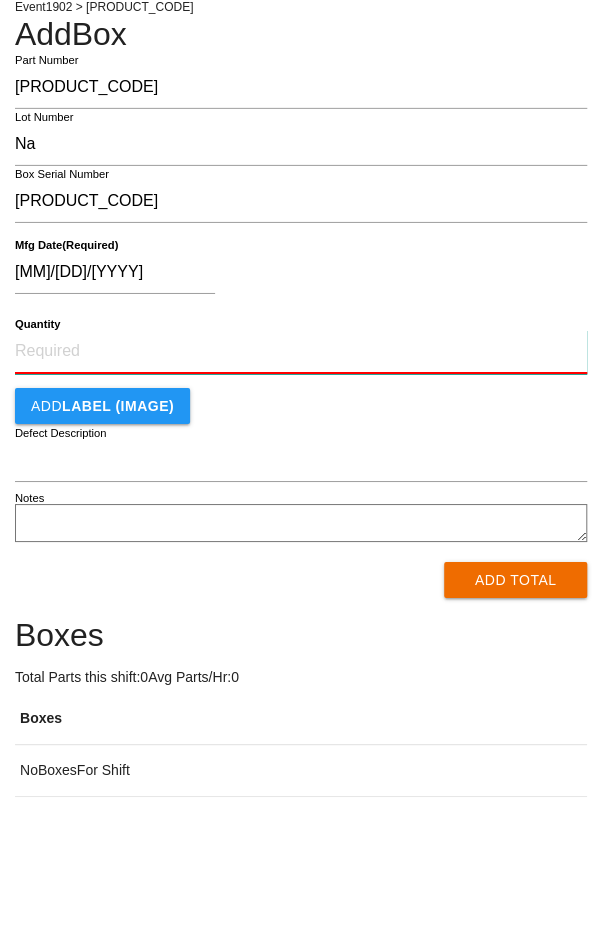 click on "Quantity" at bounding box center (301, 475) 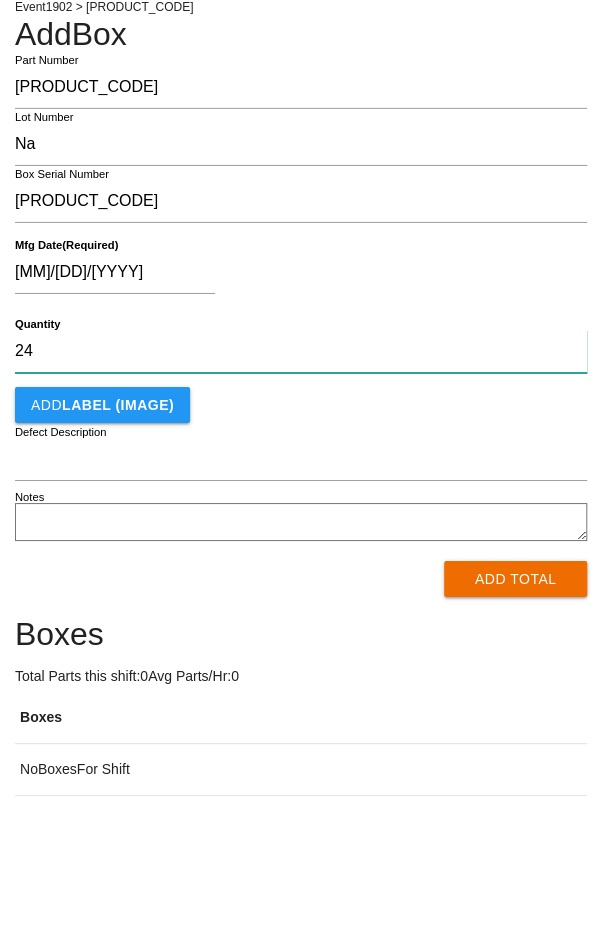 type on "24" 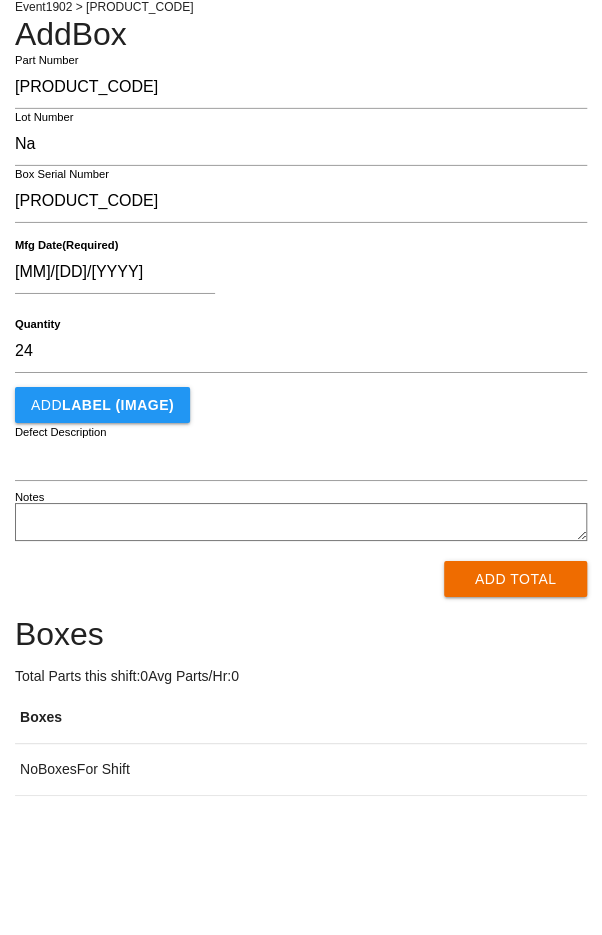 click on "07/31/2025" at bounding box center [296, 399] 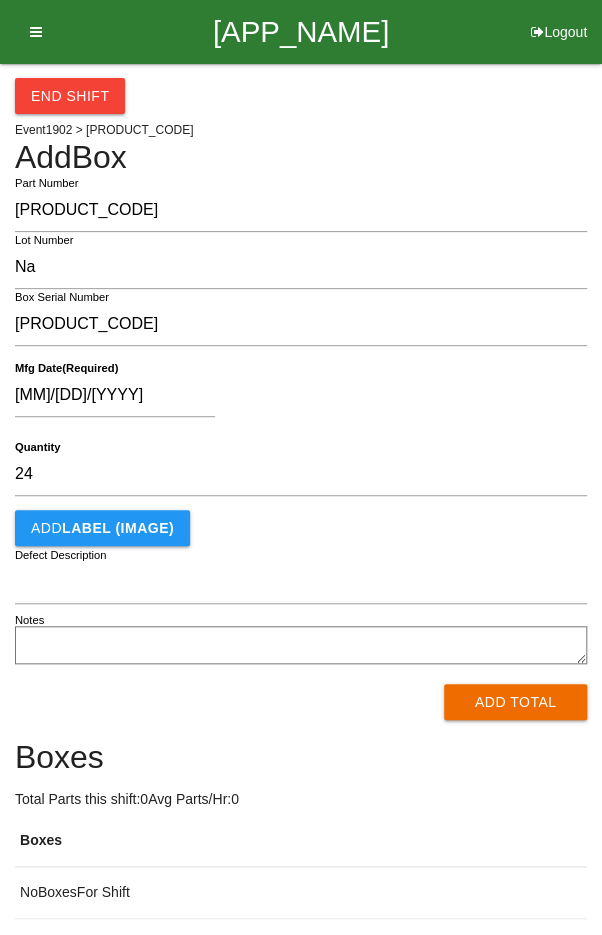 click on "Add Total" at bounding box center (515, 702) 